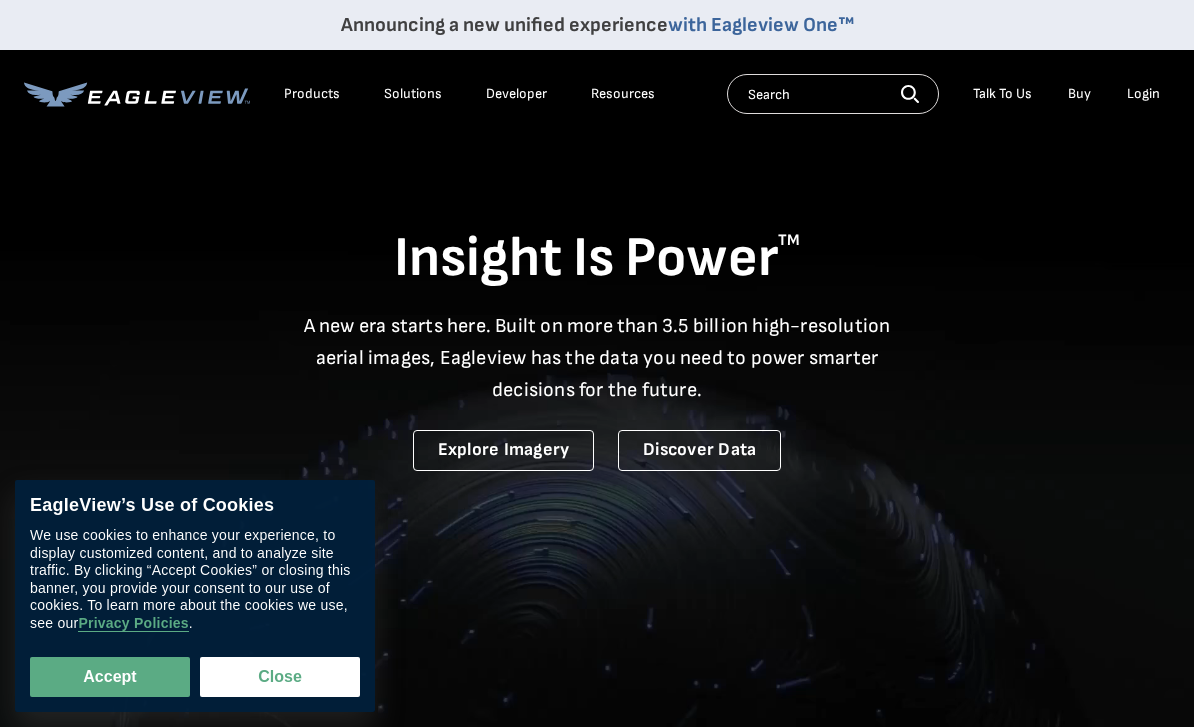scroll, scrollTop: 0, scrollLeft: 0, axis: both 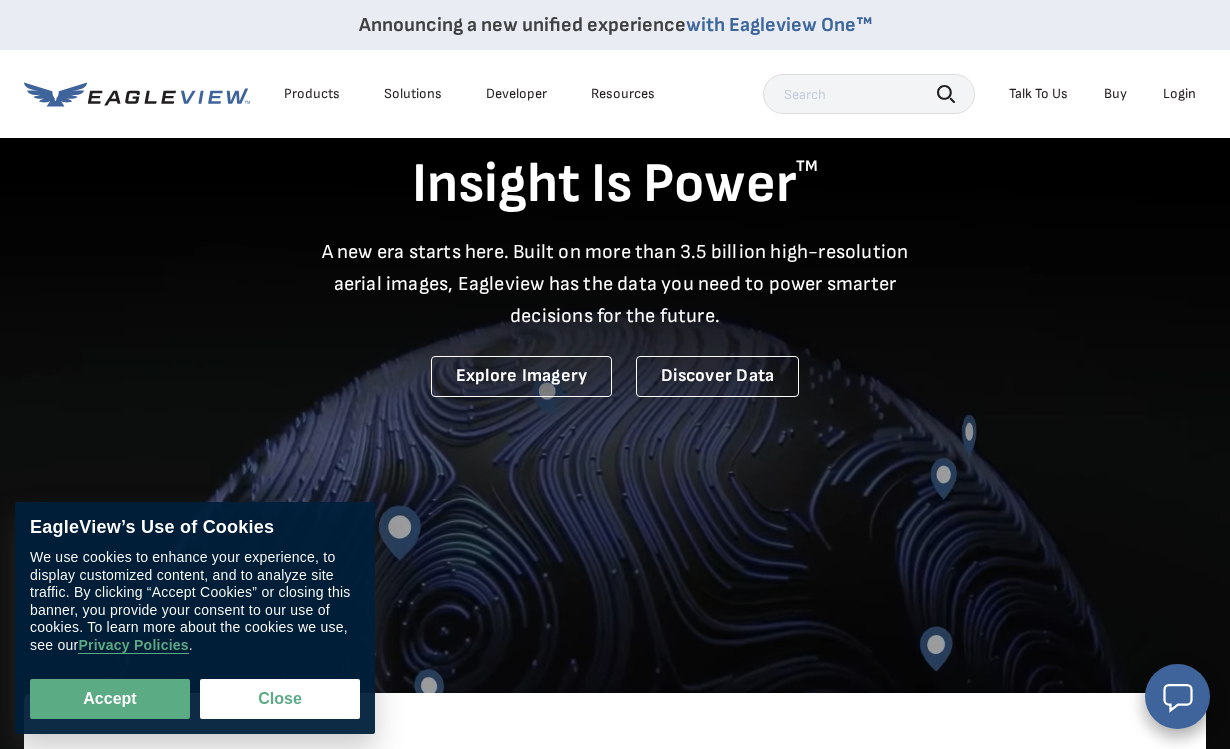 click on "Accept" at bounding box center [110, 699] 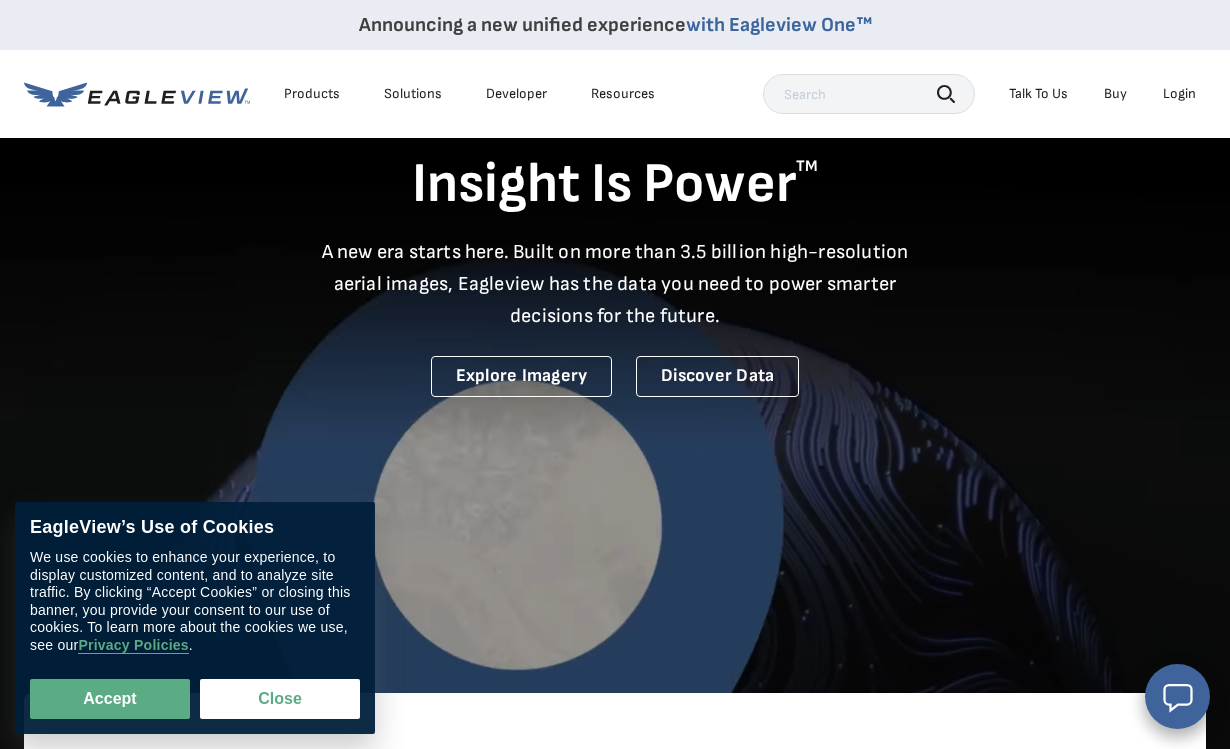 checkbox on "true" 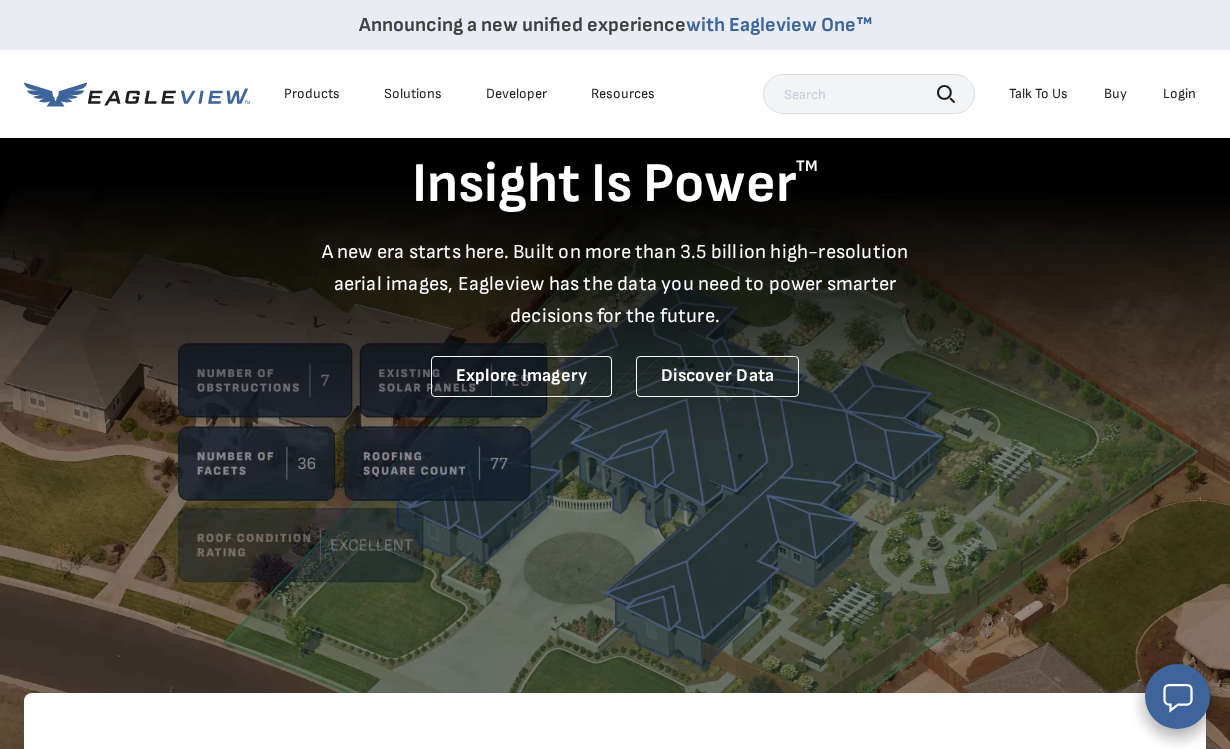 click on "Login" at bounding box center [1179, 94] 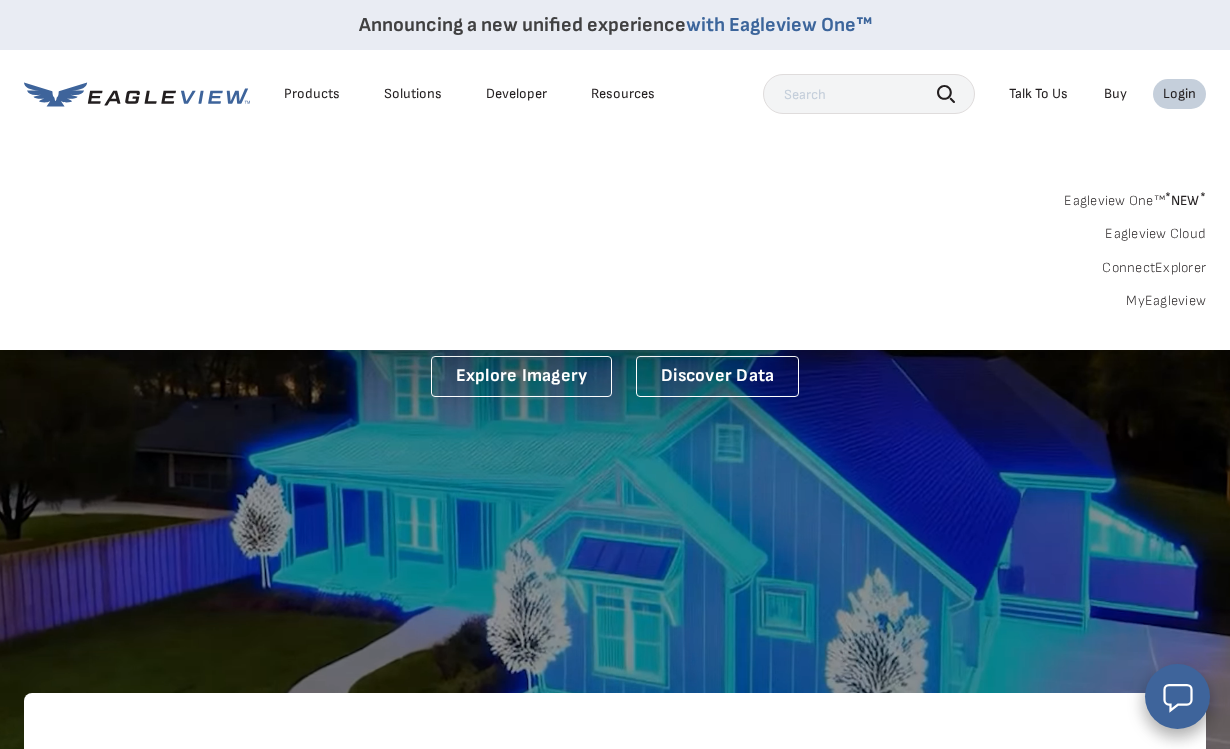 click on "MyEagleview" at bounding box center [1166, 301] 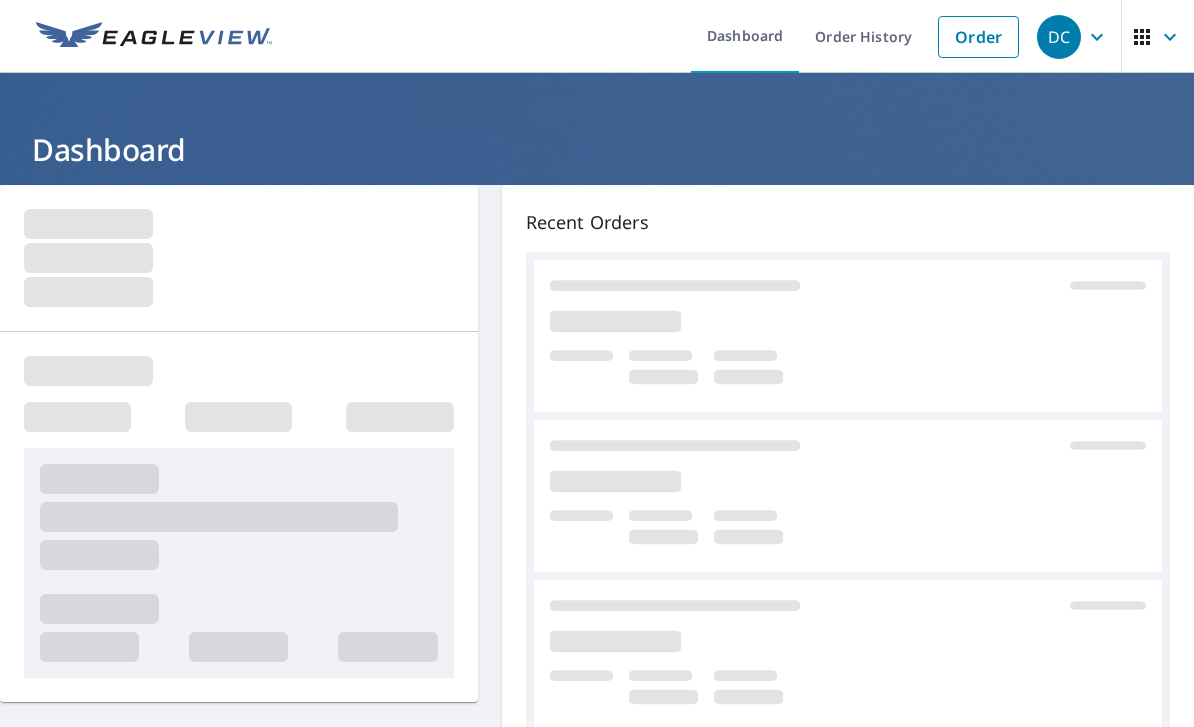 scroll, scrollTop: 0, scrollLeft: 0, axis: both 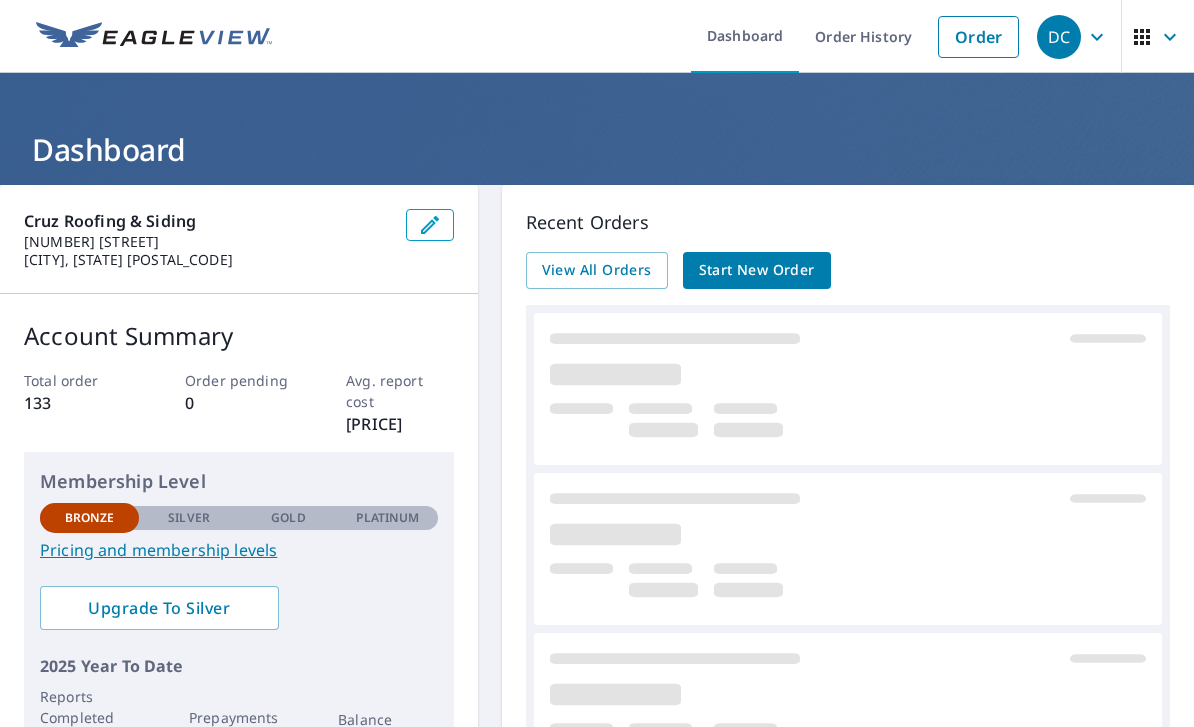 click on "Order" at bounding box center (978, 37) 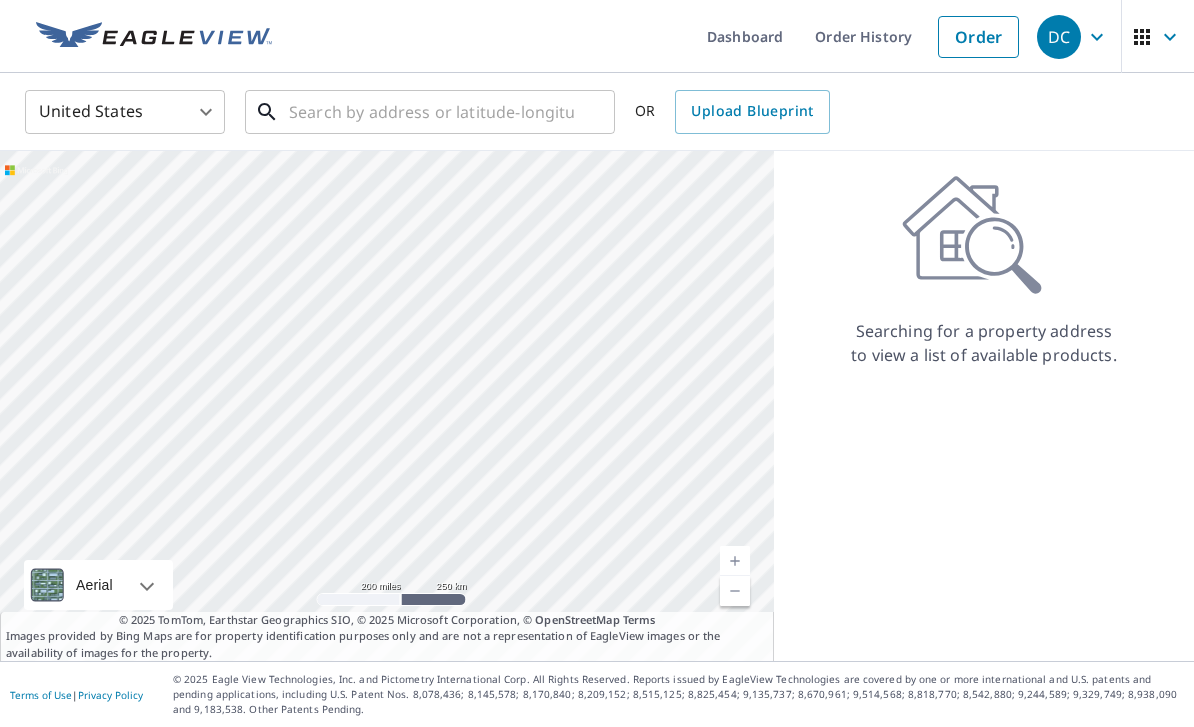 click at bounding box center (431, 112) 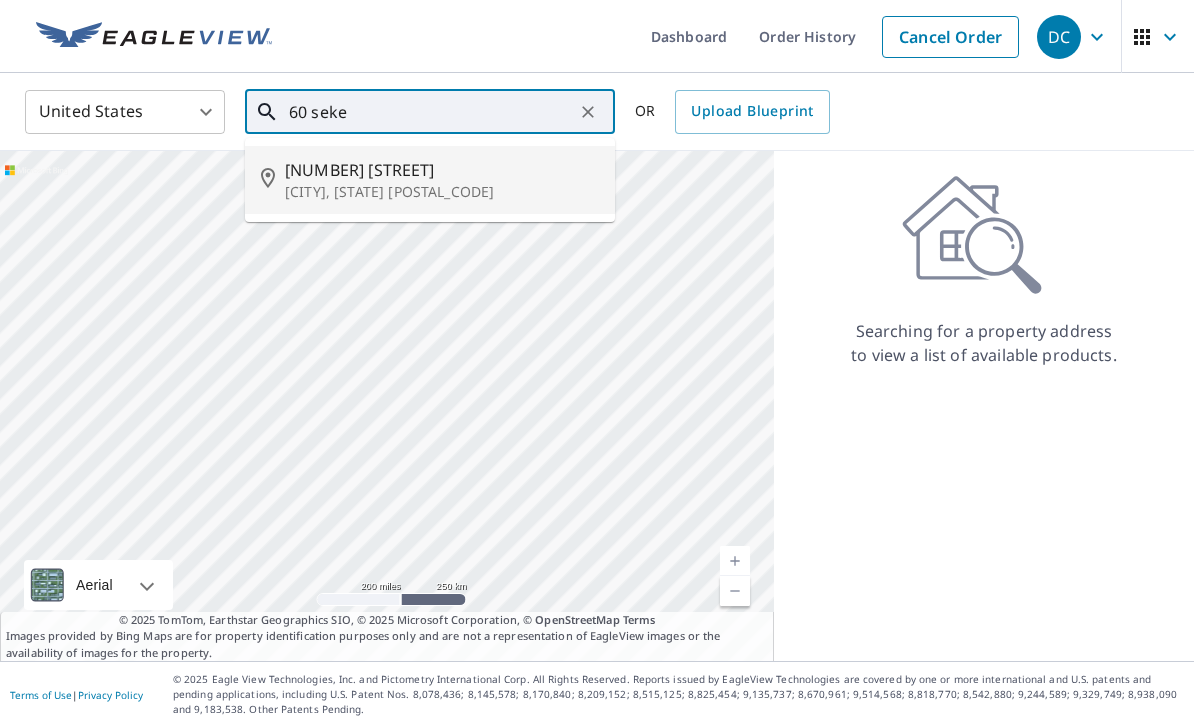 click on "60 Sekelsky Dr" at bounding box center (442, 170) 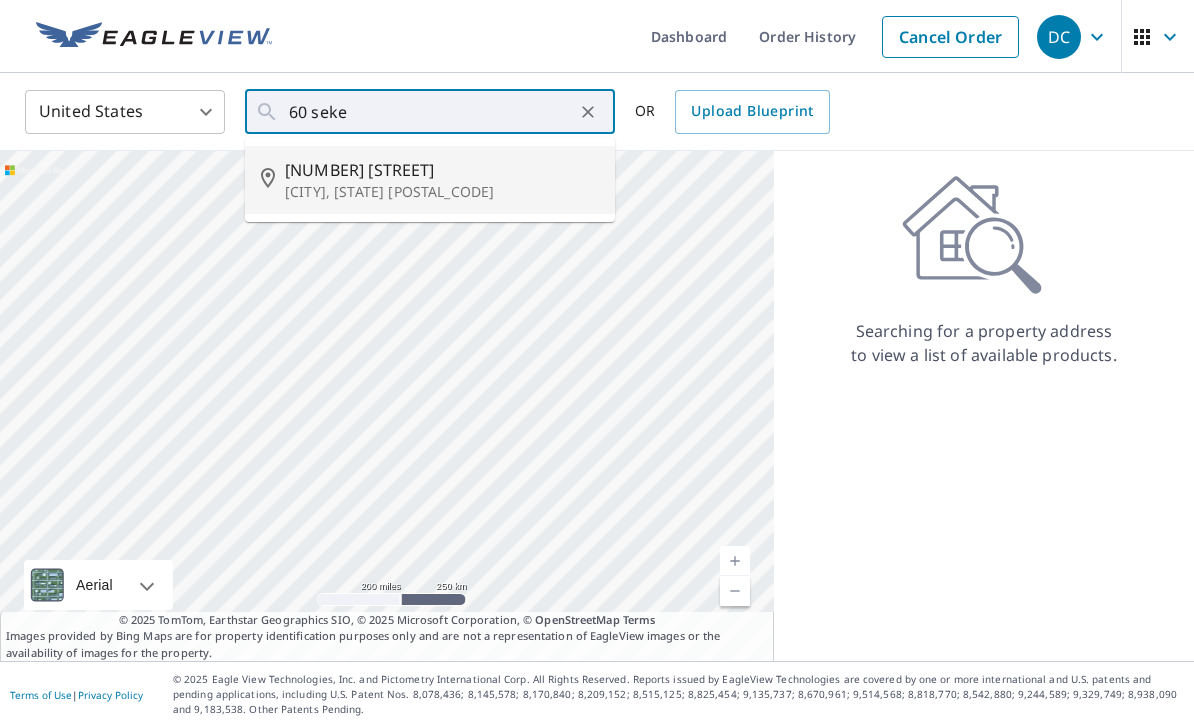 type on "60 Sekelsky Dr Stratford, CT 06614" 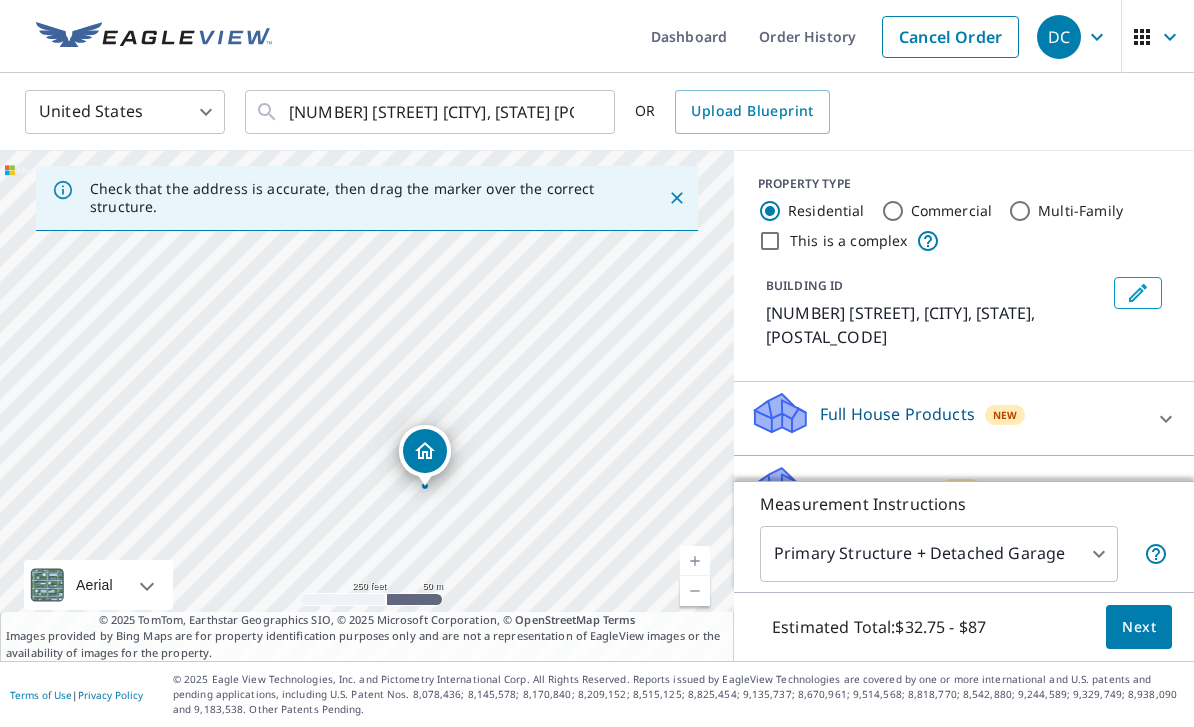 click at bounding box center (695, 561) 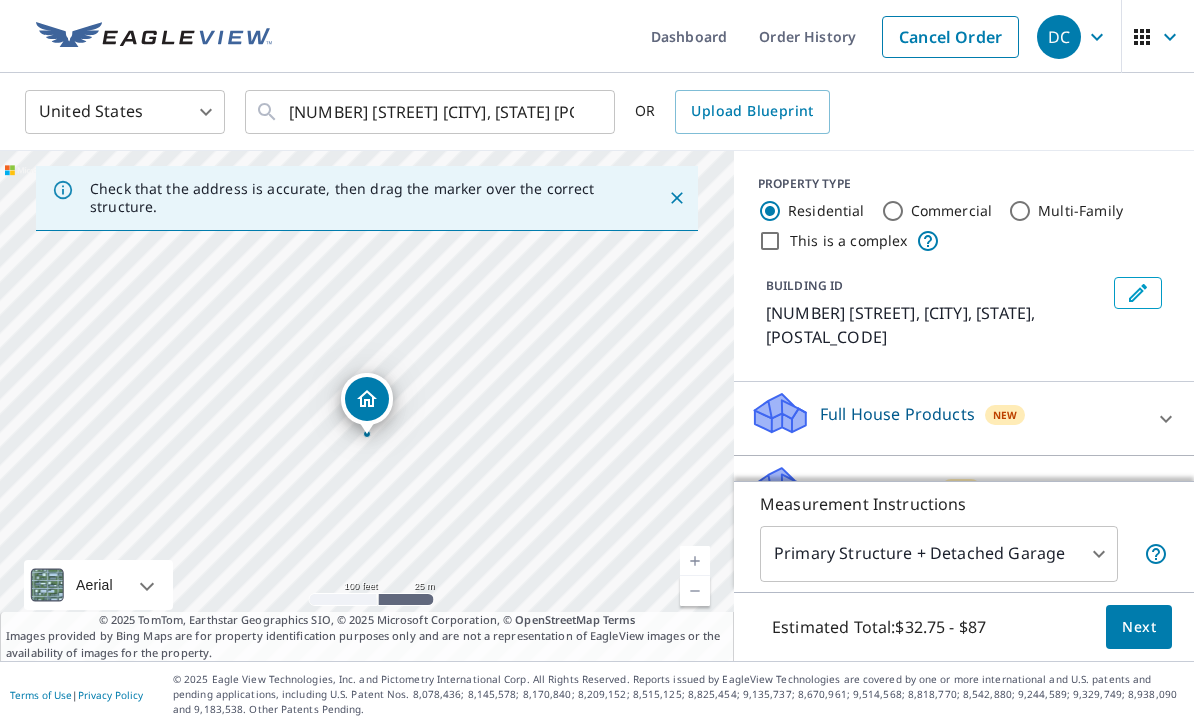click at bounding box center (695, 561) 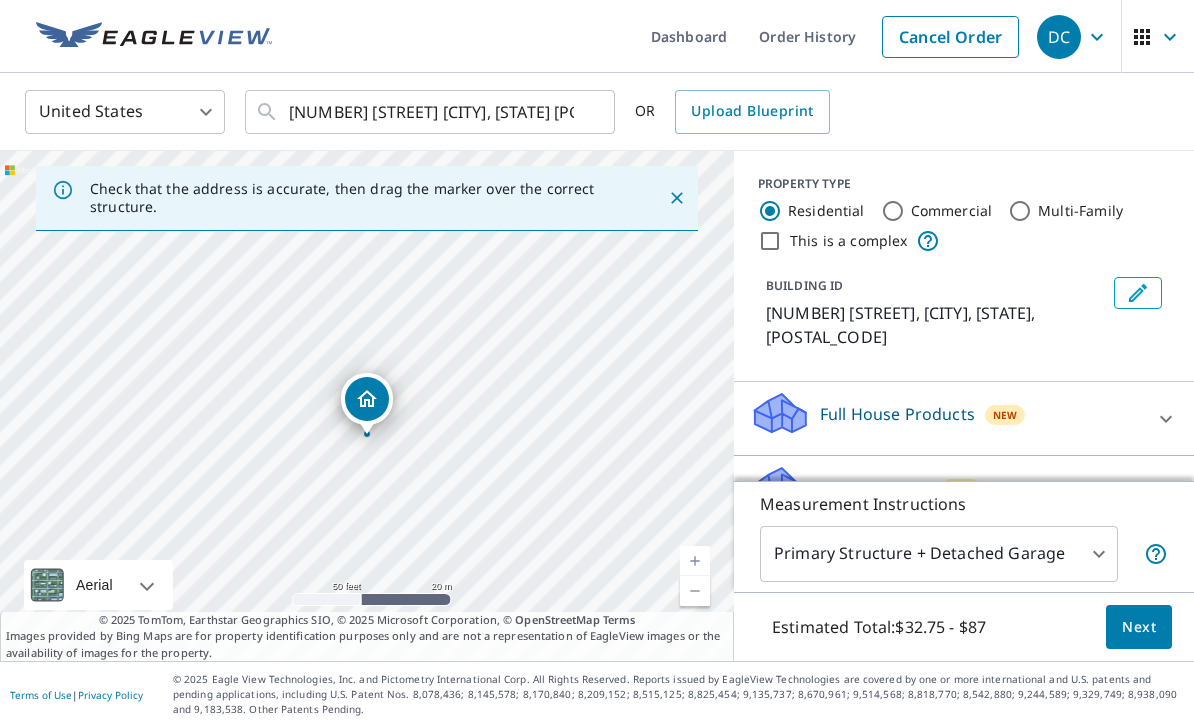 click at bounding box center [695, 561] 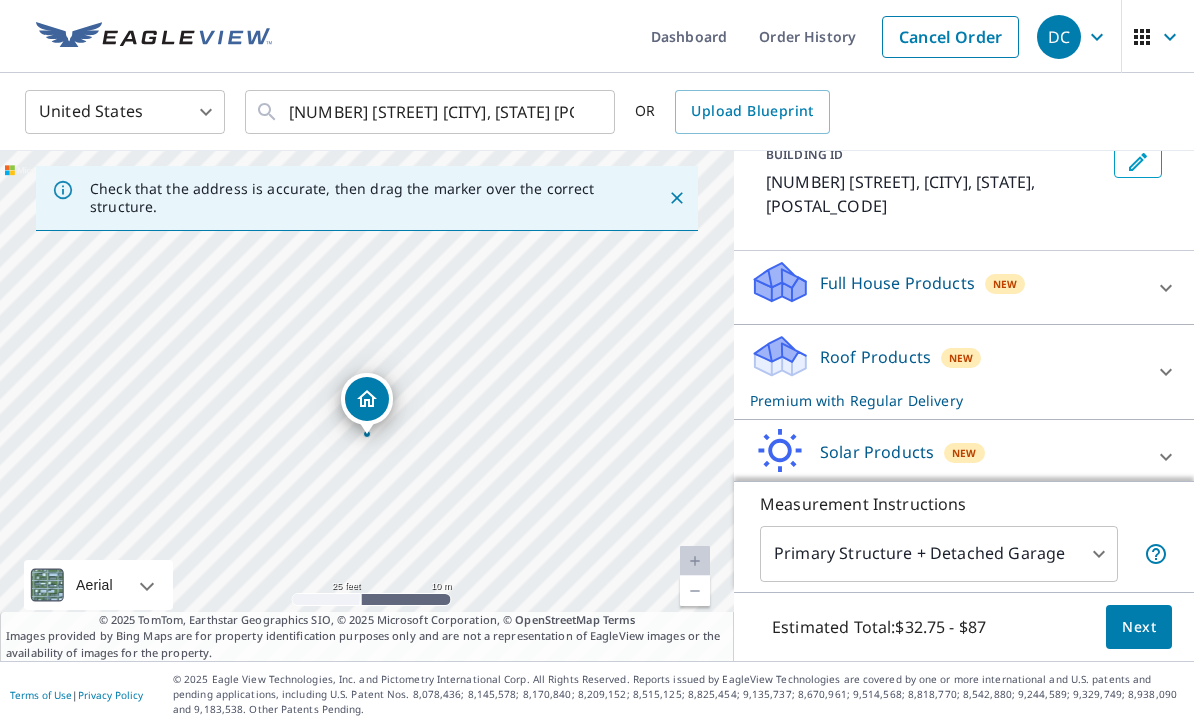 scroll, scrollTop: 130, scrollLeft: 0, axis: vertical 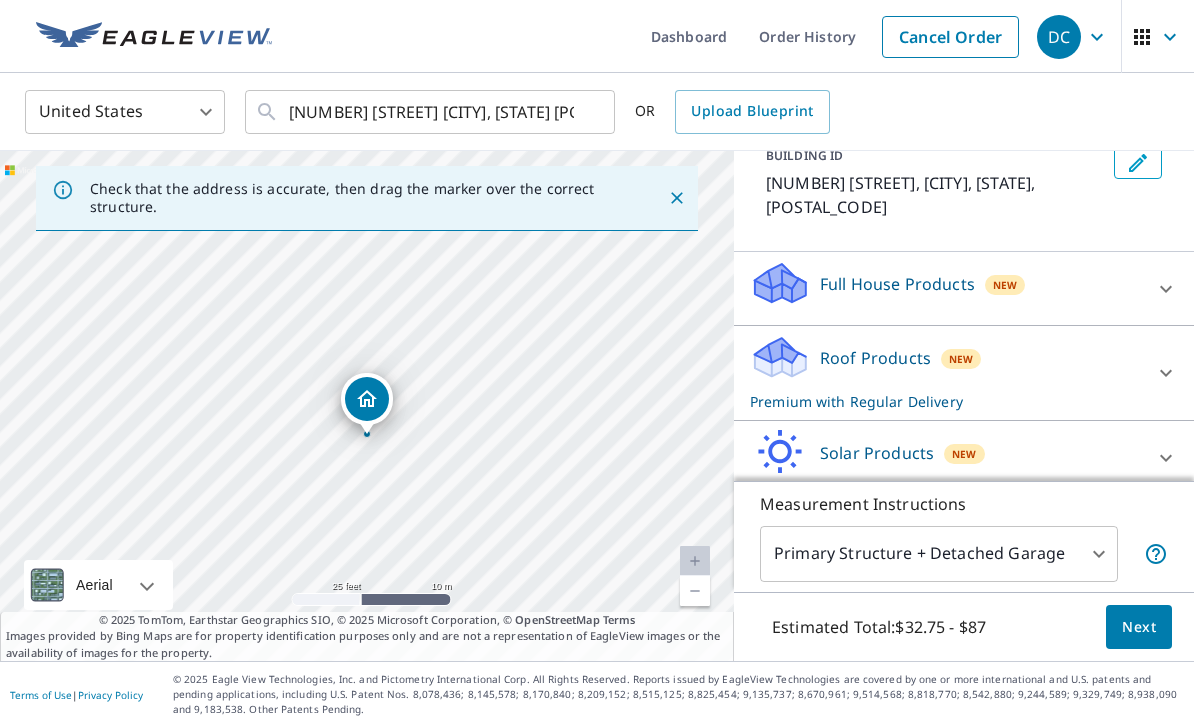 click on "Walls Products New" at bounding box center [946, 531] 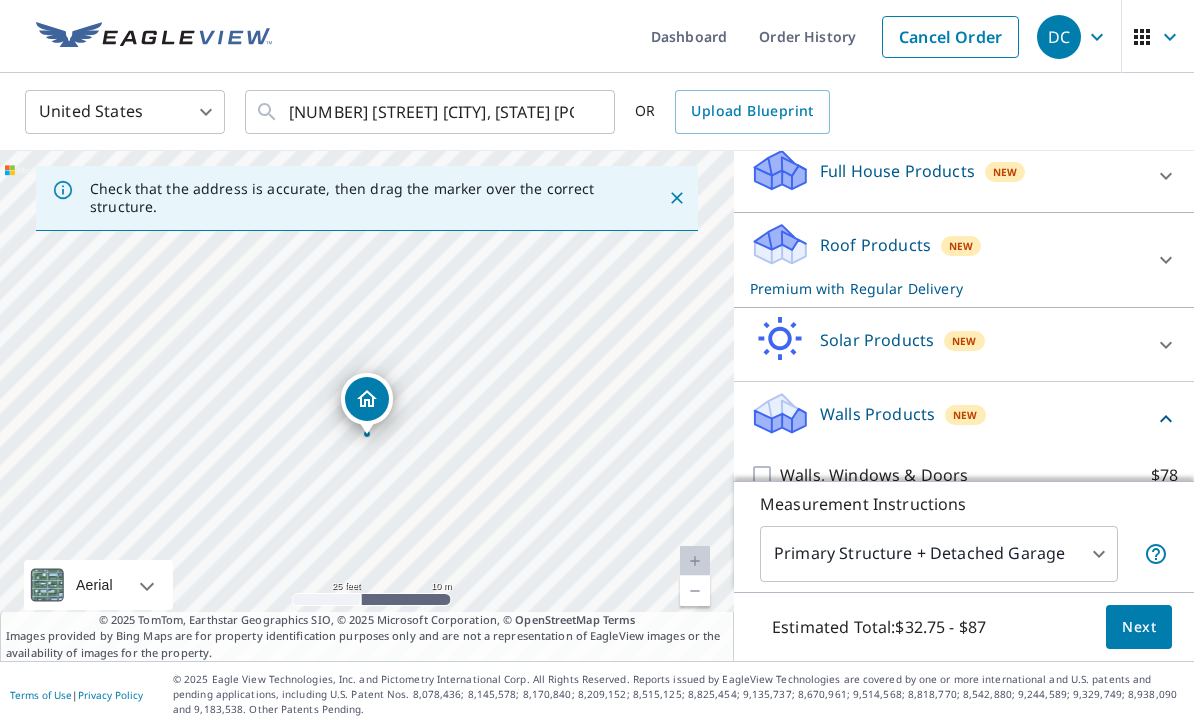 scroll, scrollTop: 242, scrollLeft: 0, axis: vertical 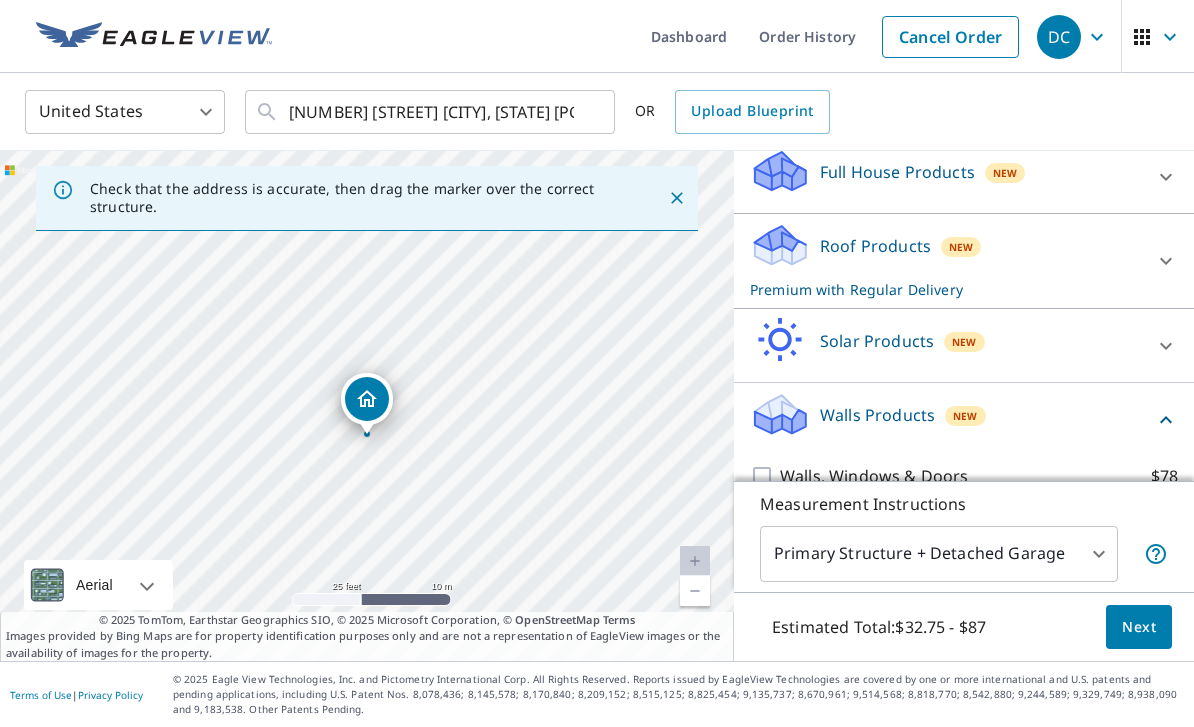 click on "Walls" at bounding box center [800, 532] 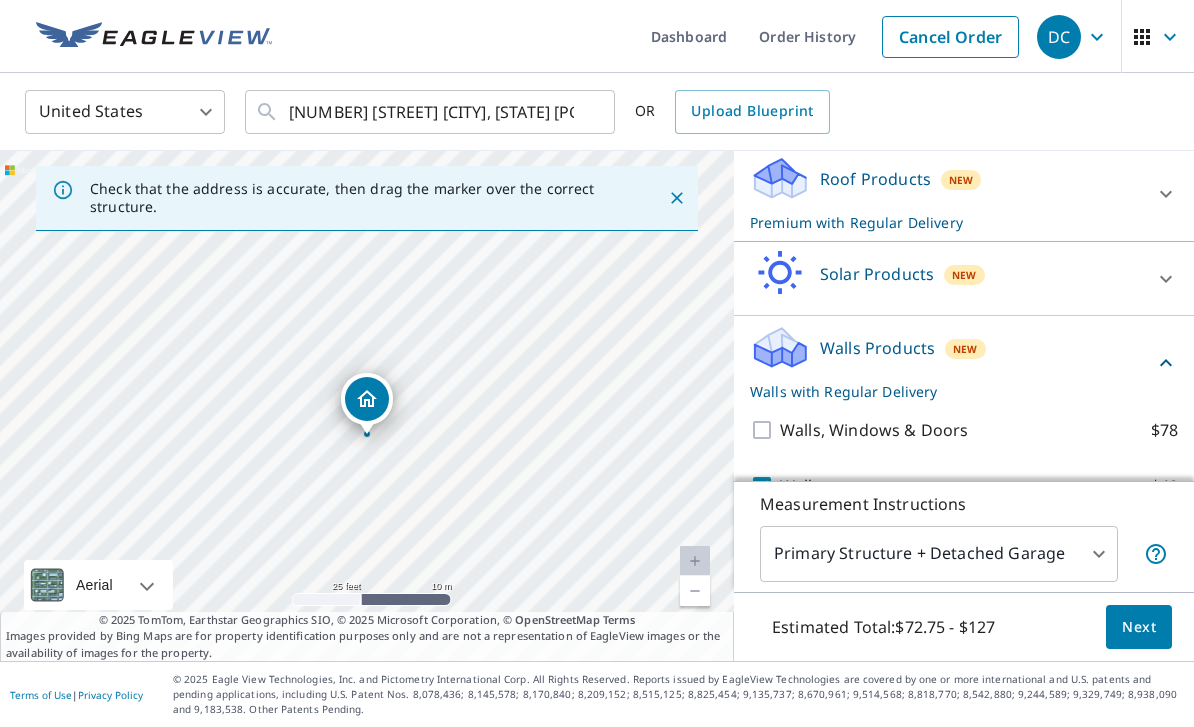 scroll, scrollTop: 307, scrollLeft: 0, axis: vertical 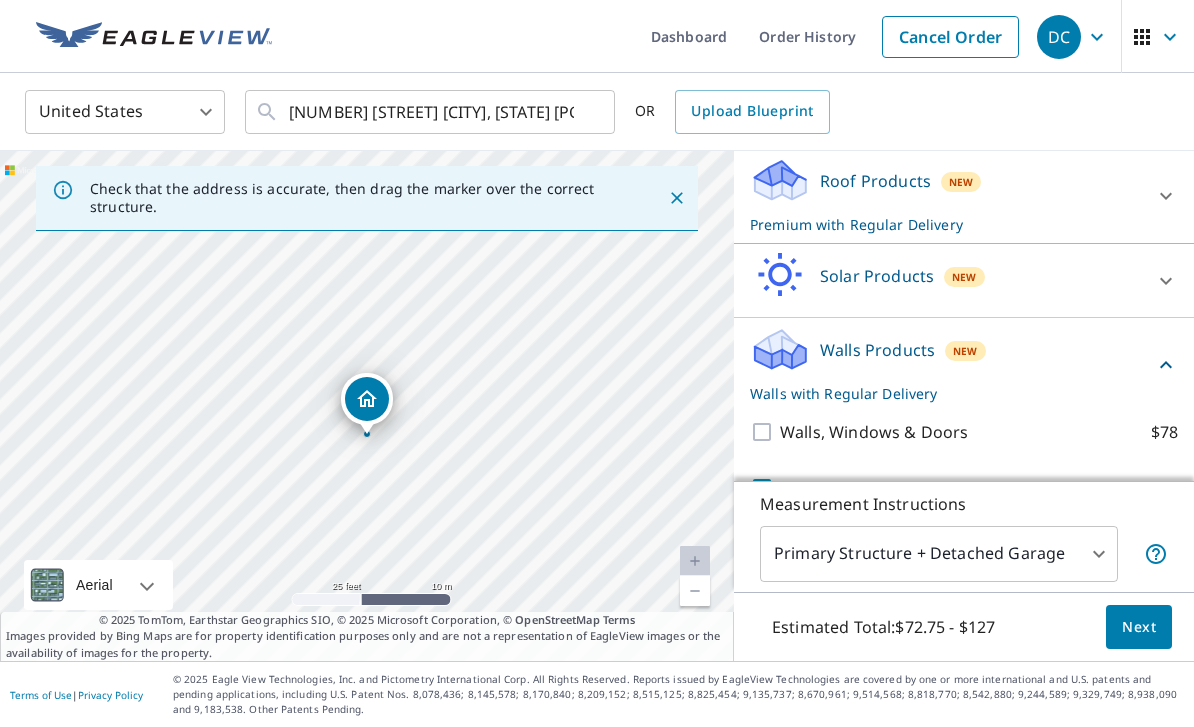 click on "Next" at bounding box center [1139, 627] 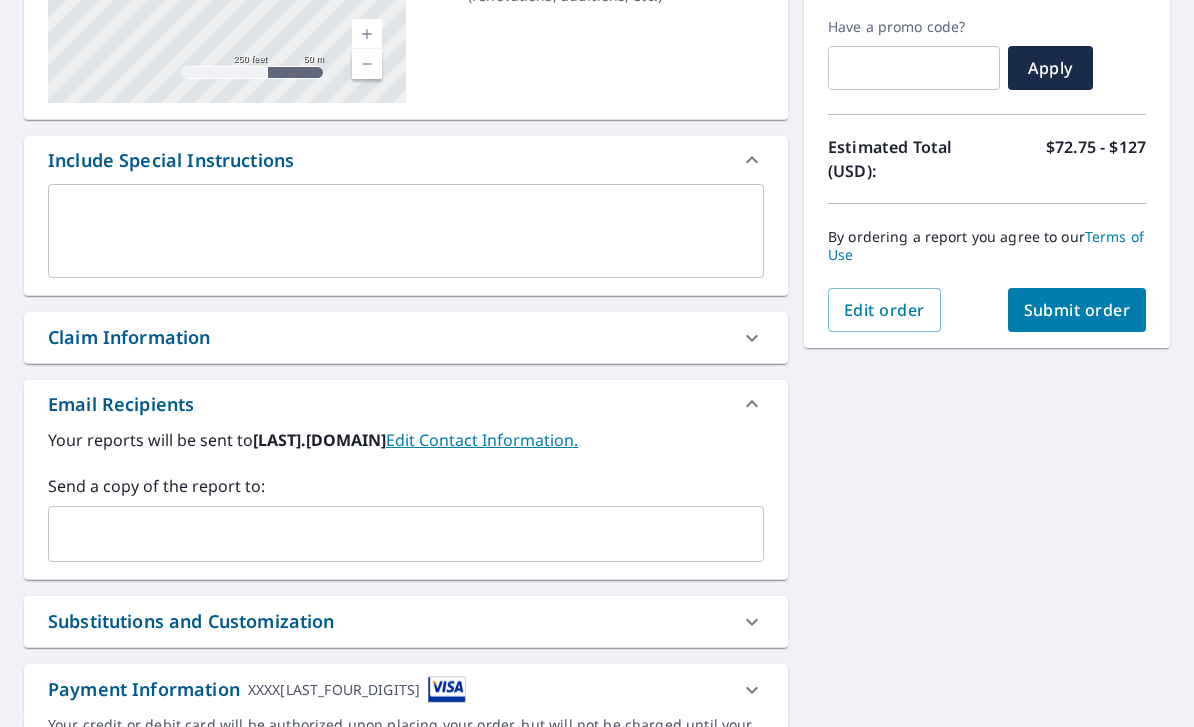 scroll, scrollTop: 433, scrollLeft: 0, axis: vertical 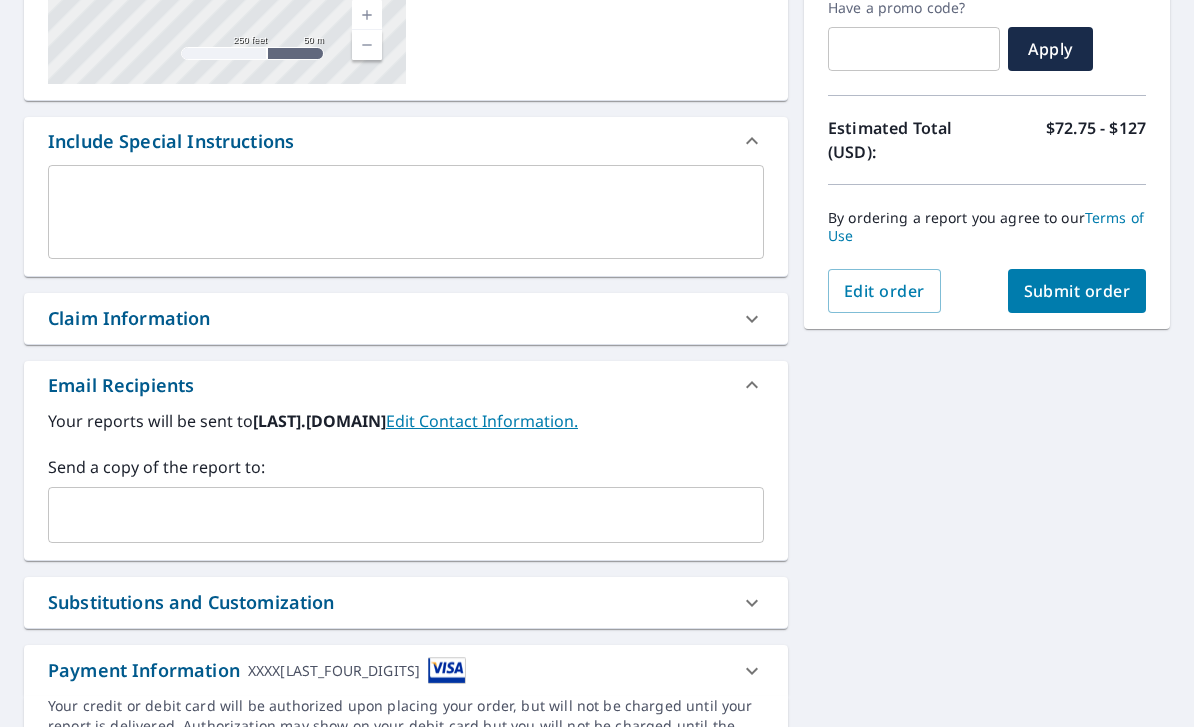 click on "Submit order" at bounding box center (1077, 291) 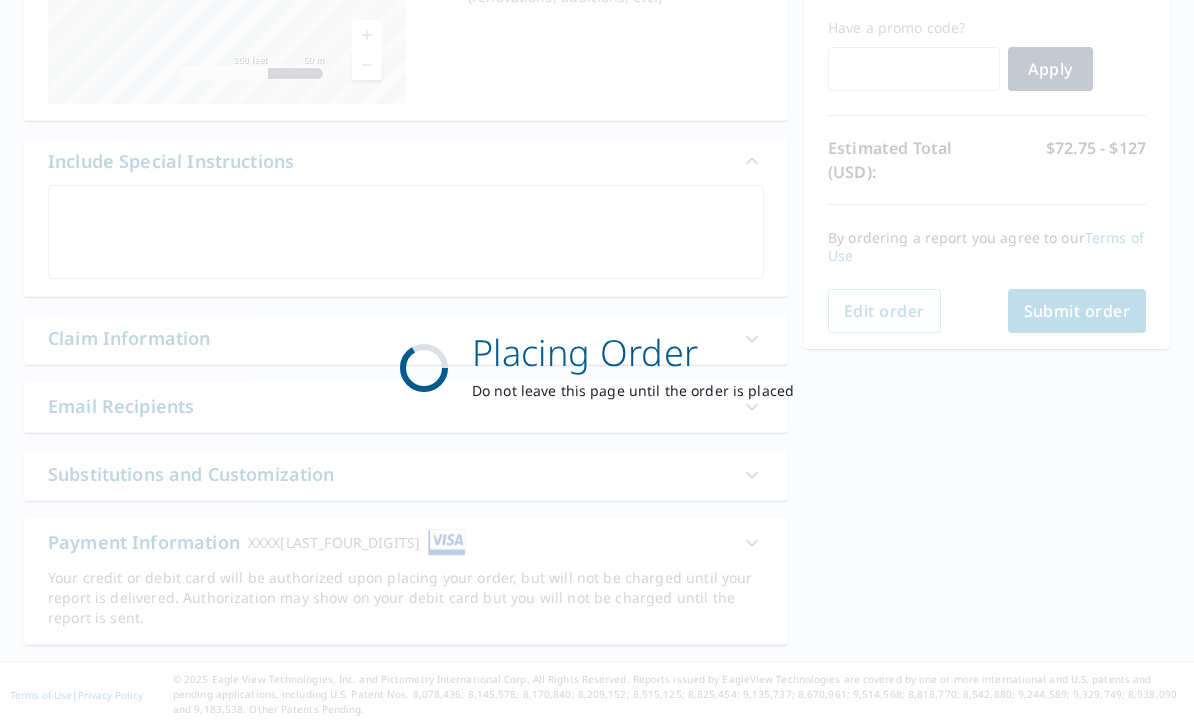 scroll, scrollTop: 349, scrollLeft: 0, axis: vertical 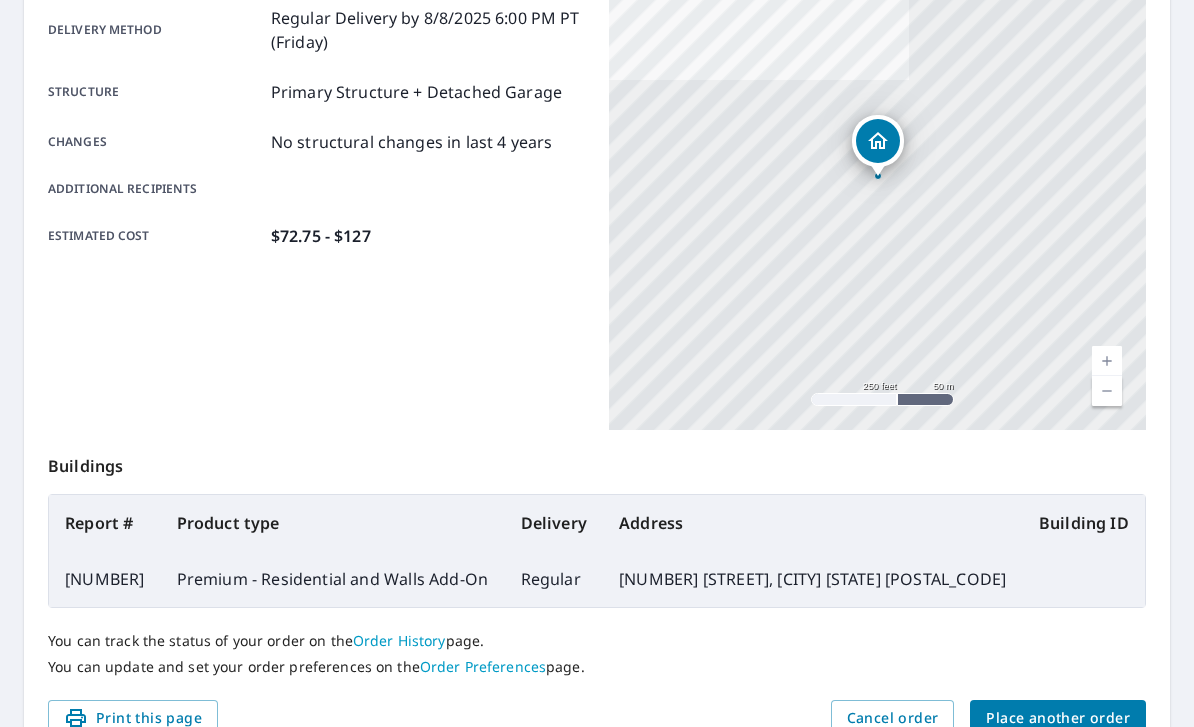 click on "Place another order" at bounding box center [1058, 718] 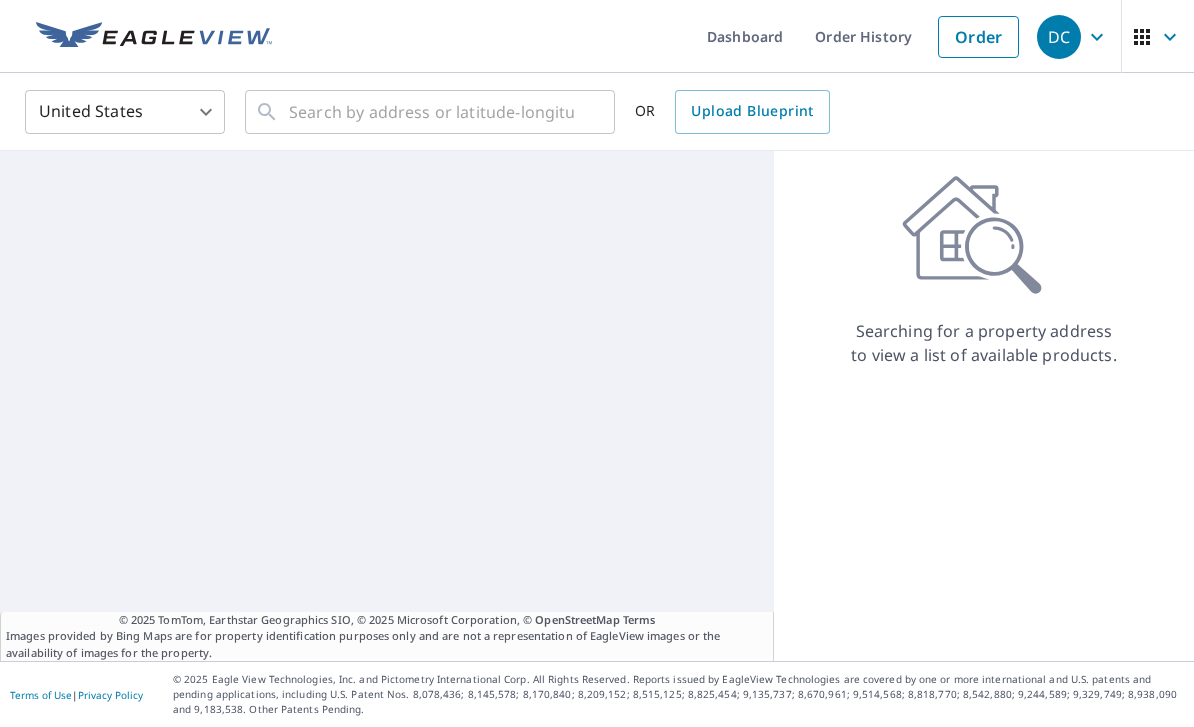scroll, scrollTop: 0, scrollLeft: 0, axis: both 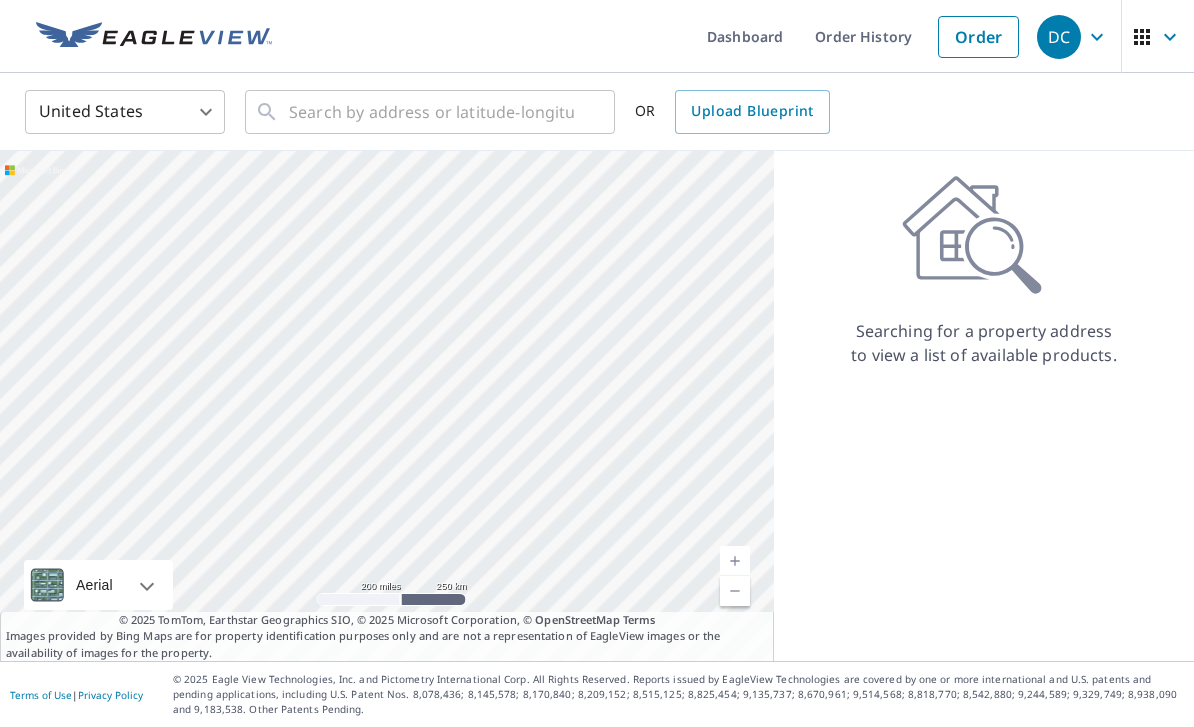 click on "Order History" at bounding box center [863, 36] 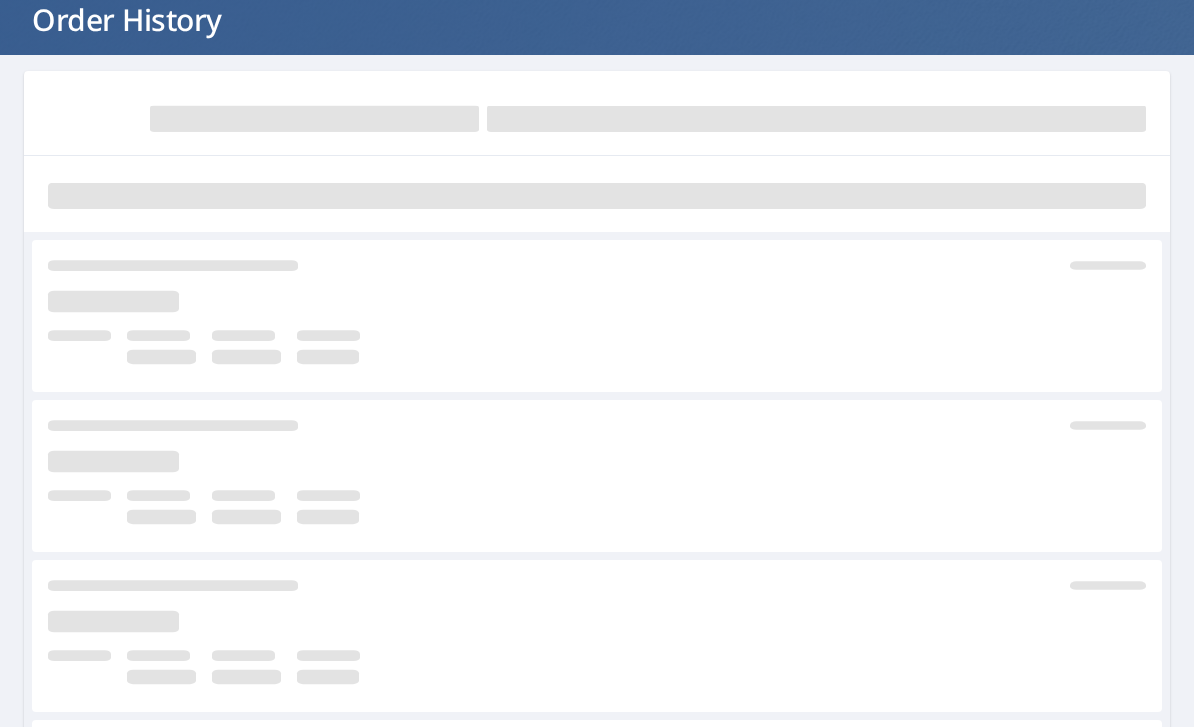 scroll, scrollTop: 154, scrollLeft: 0, axis: vertical 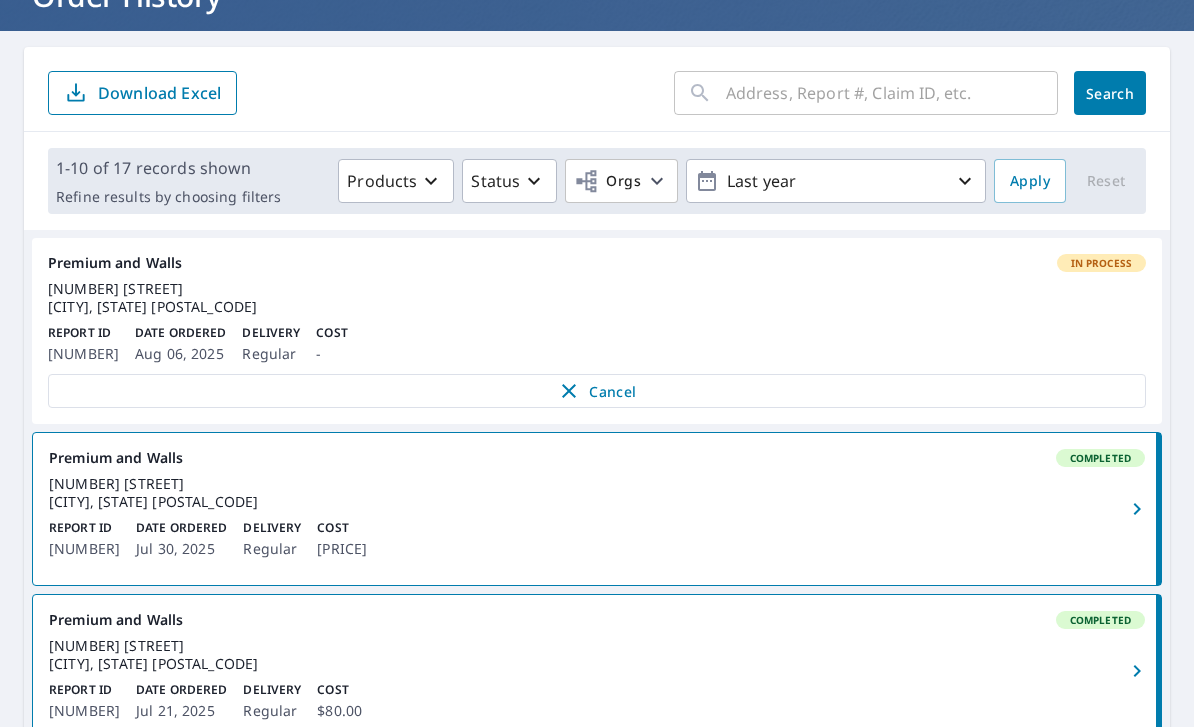 click on "Report ID 66679159 Date Ordered Jul 30, 2025 Delivery Regular Cost $58.20" at bounding box center (597, 540) 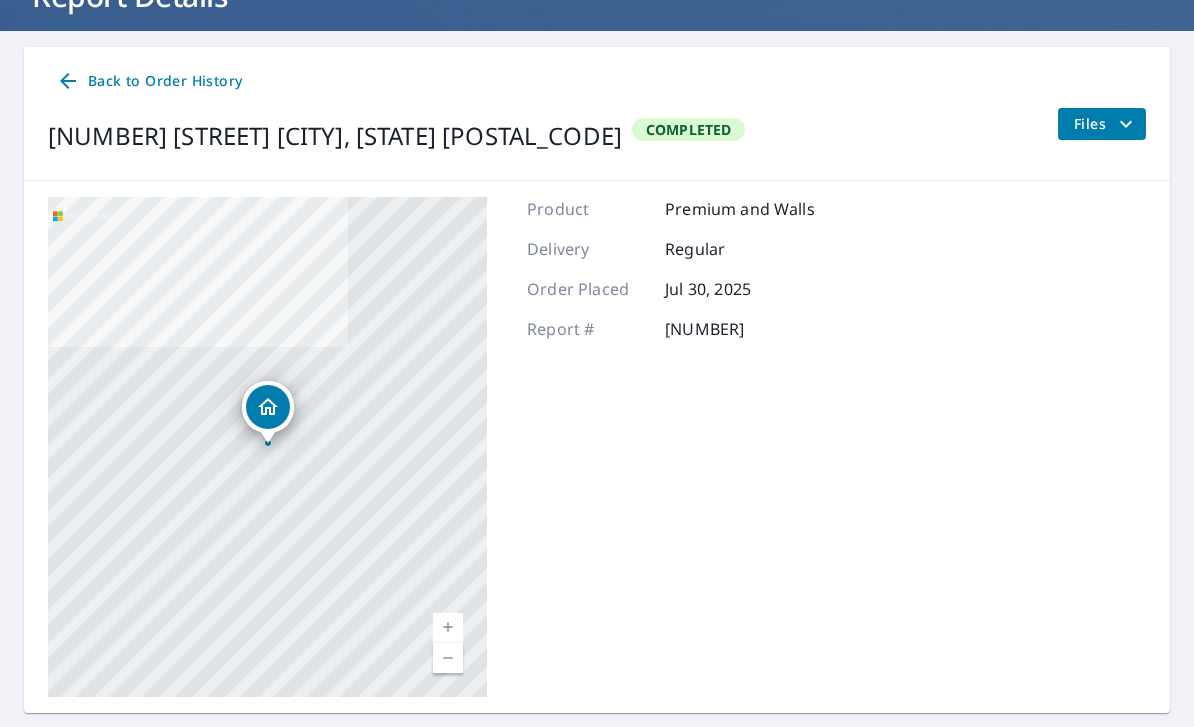 click on "Back to Order History" at bounding box center [149, 81] 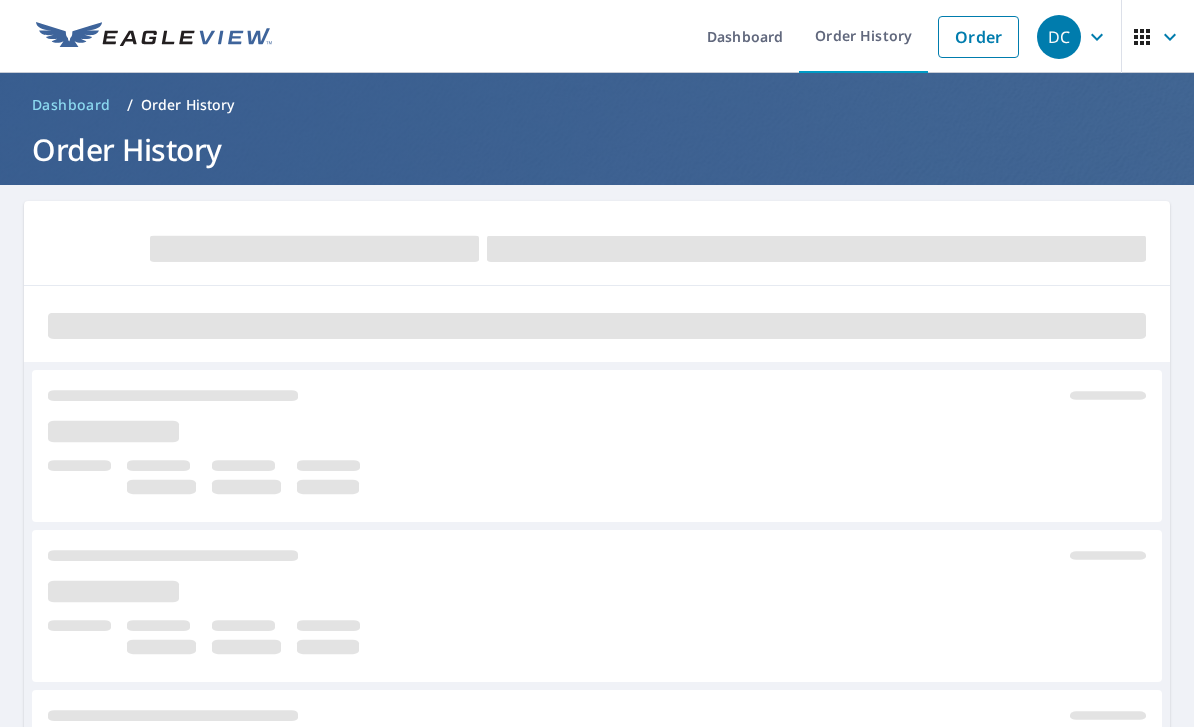 scroll, scrollTop: 0, scrollLeft: 0, axis: both 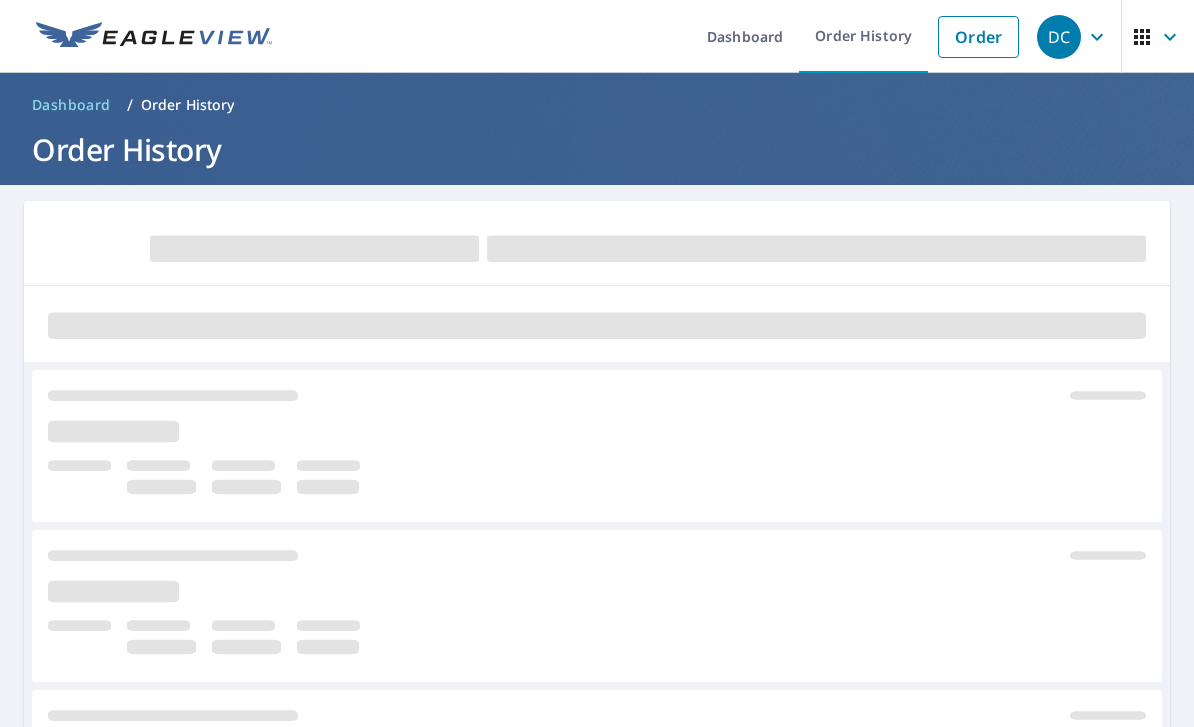 click on "Order History" at bounding box center [863, 36] 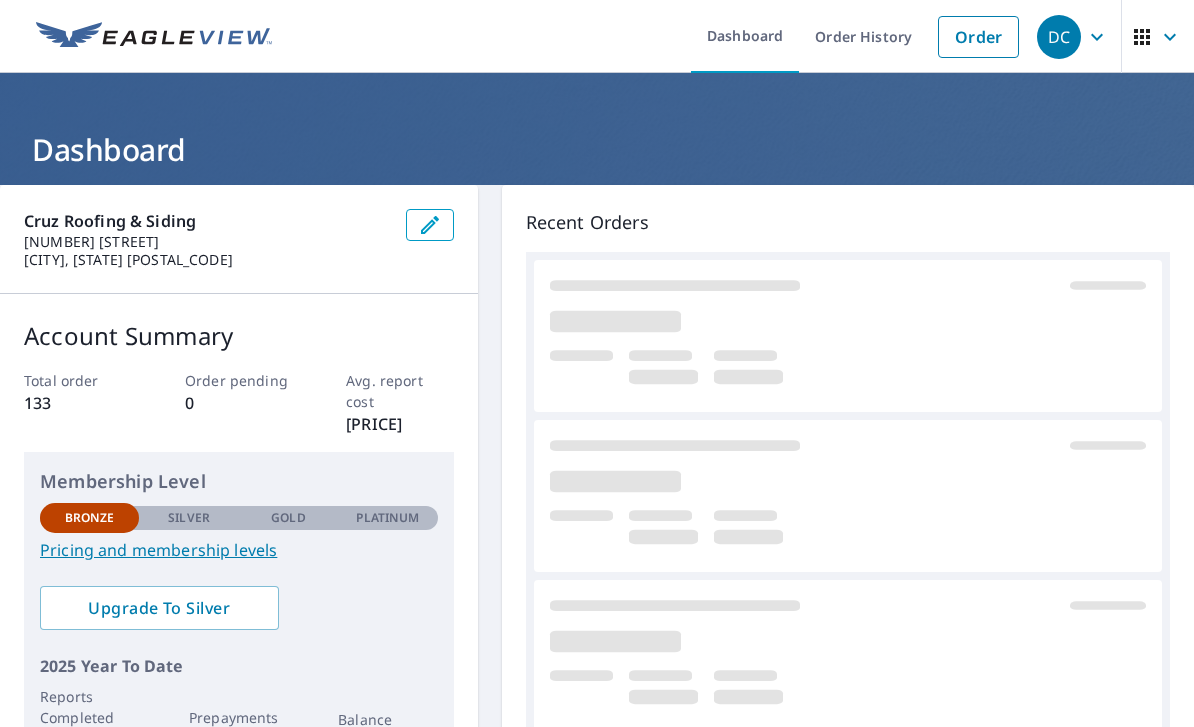 click on "Order History" at bounding box center (863, 36) 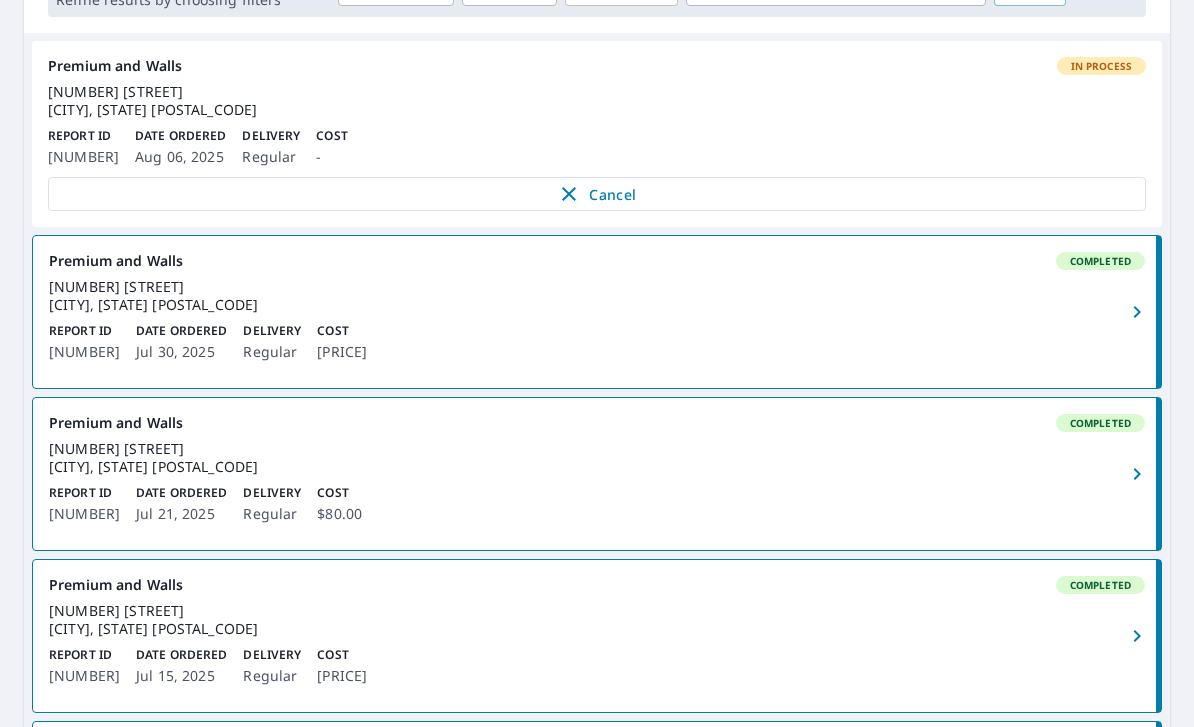 scroll, scrollTop: 348, scrollLeft: 0, axis: vertical 